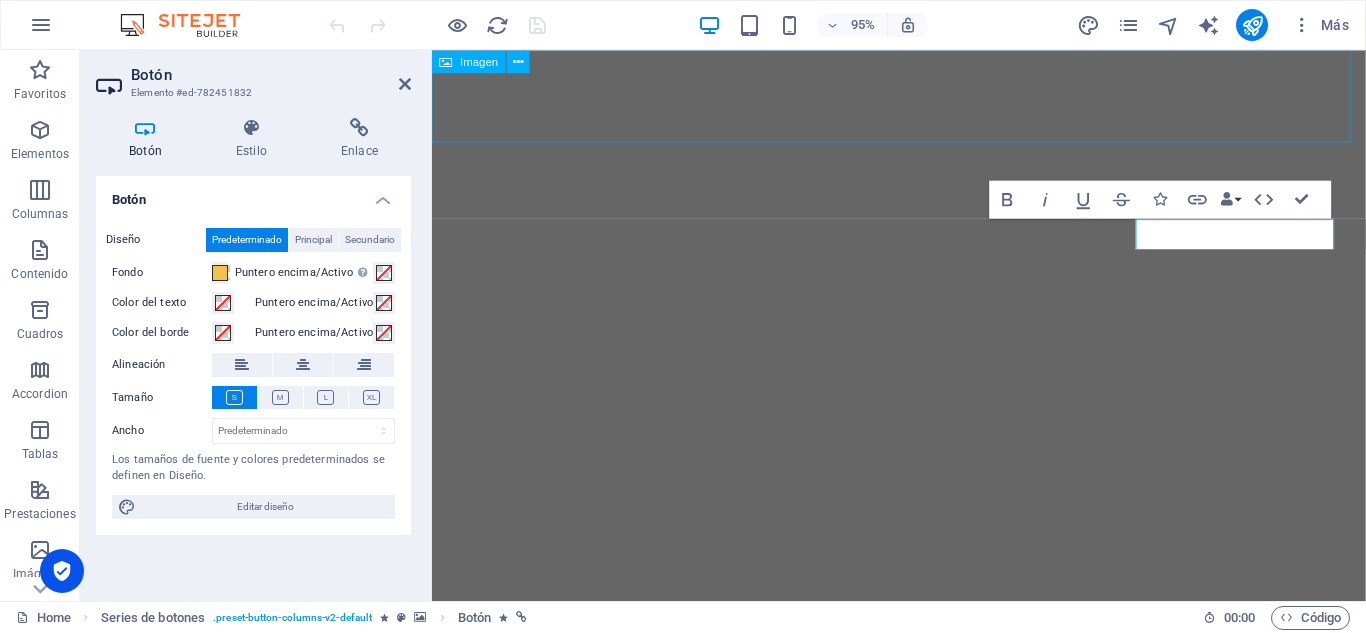 scroll, scrollTop: 0, scrollLeft: 0, axis: both 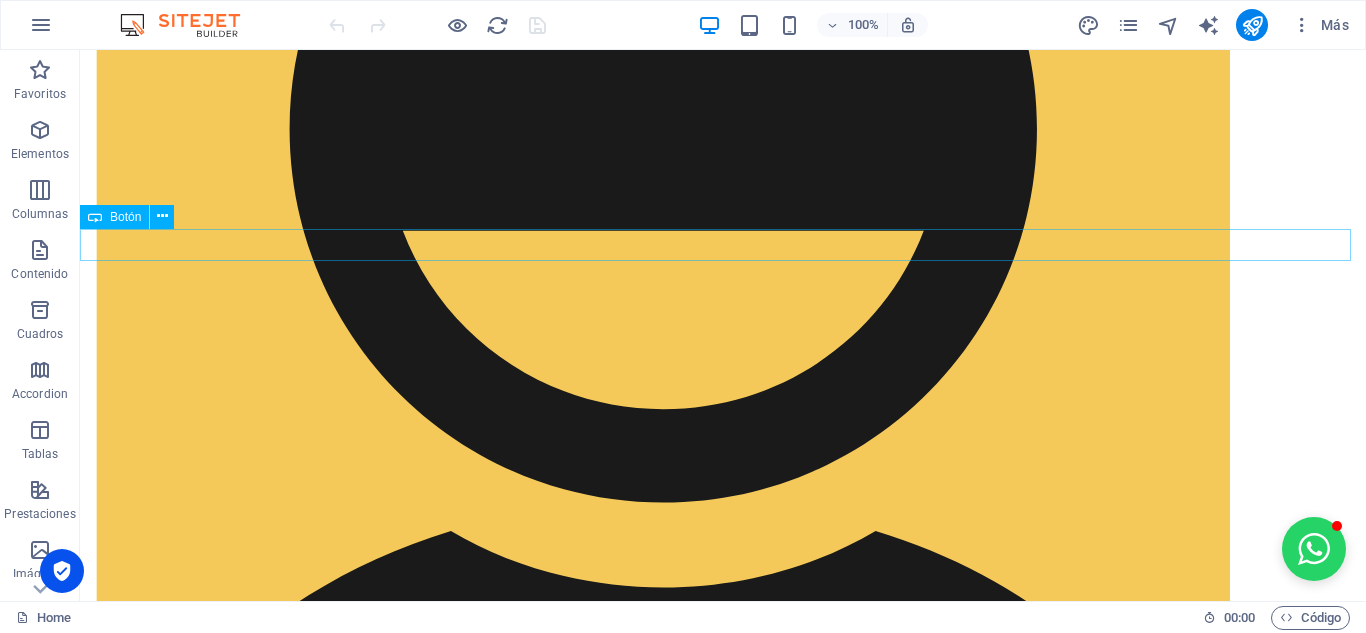 click on "ENCUESTA CLIENTE" at bounding box center [723, 6407] 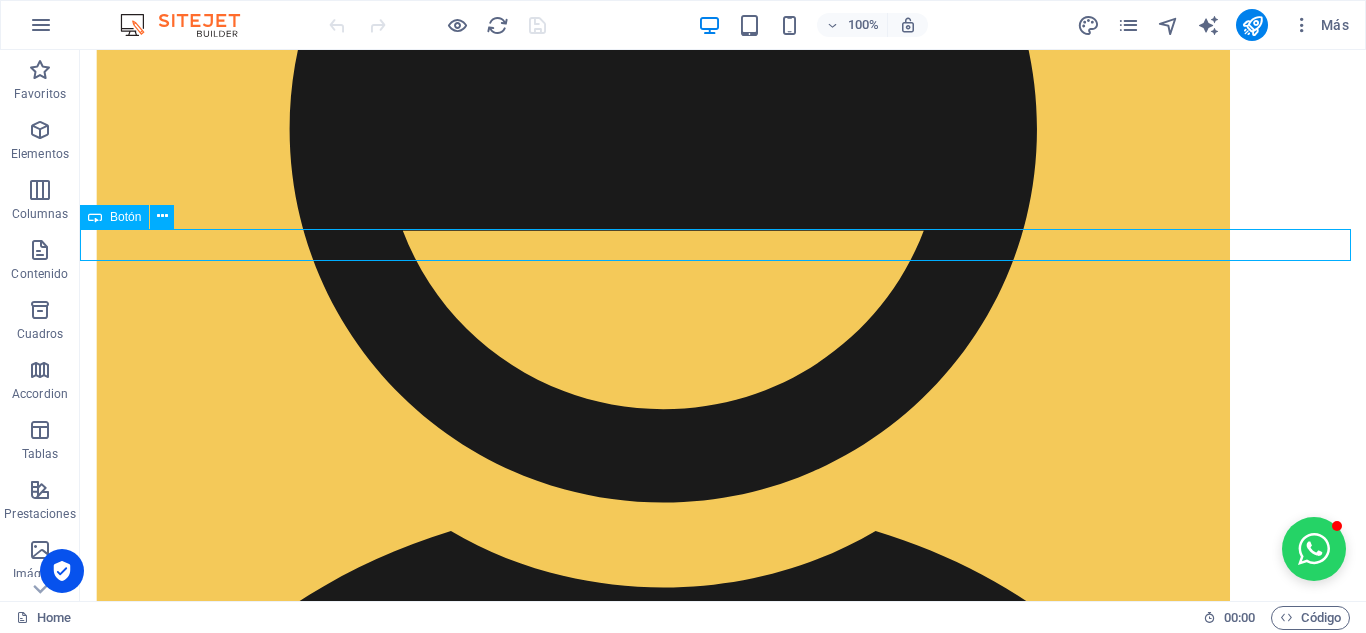 click on "ENCUESTA CLIENTE" at bounding box center [723, 6407] 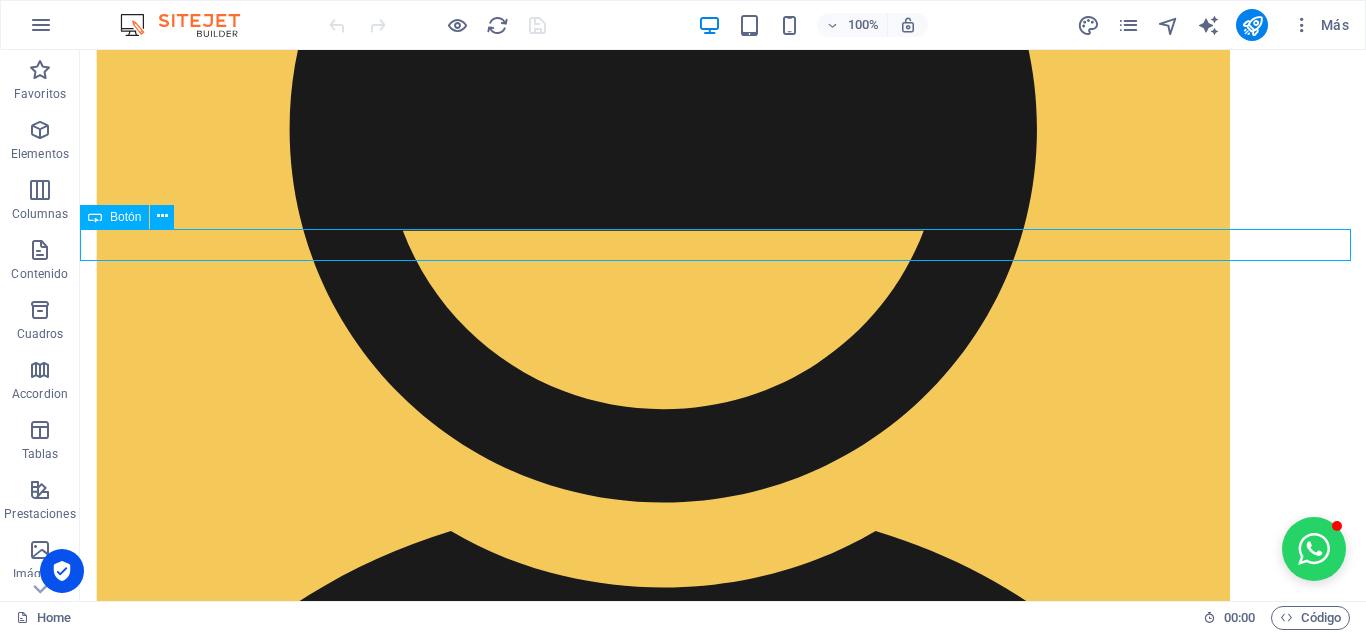 select on "%" 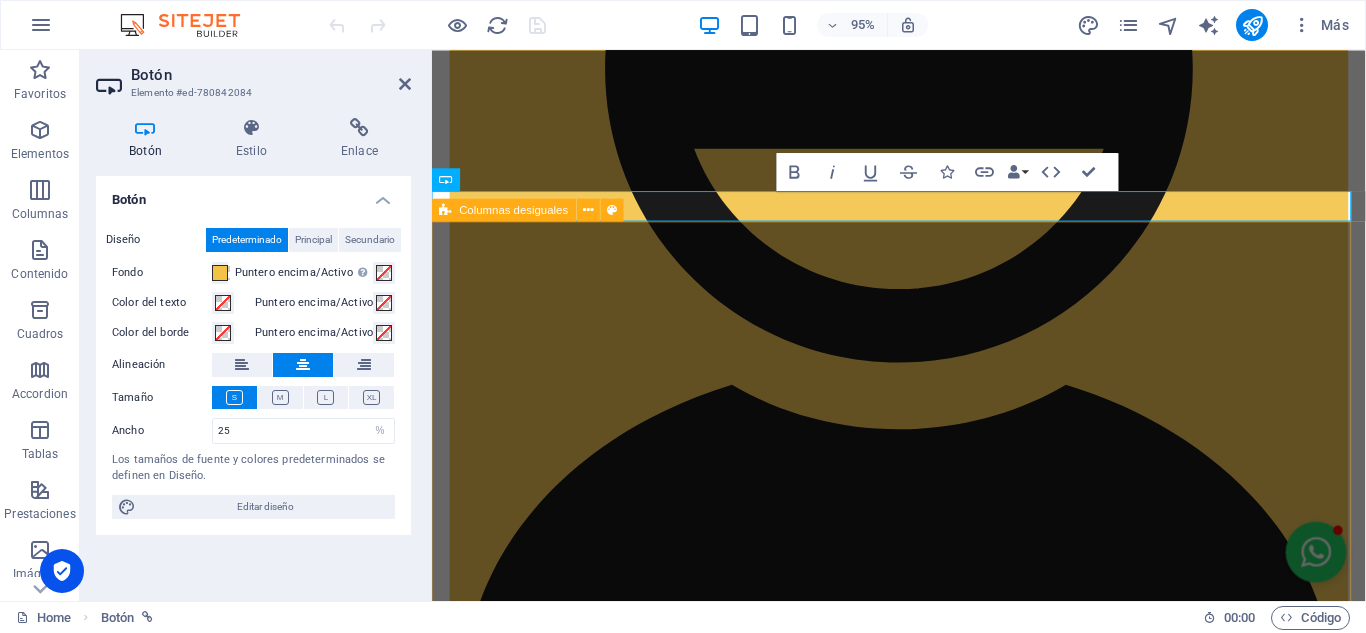 scroll, scrollTop: 633, scrollLeft: 0, axis: vertical 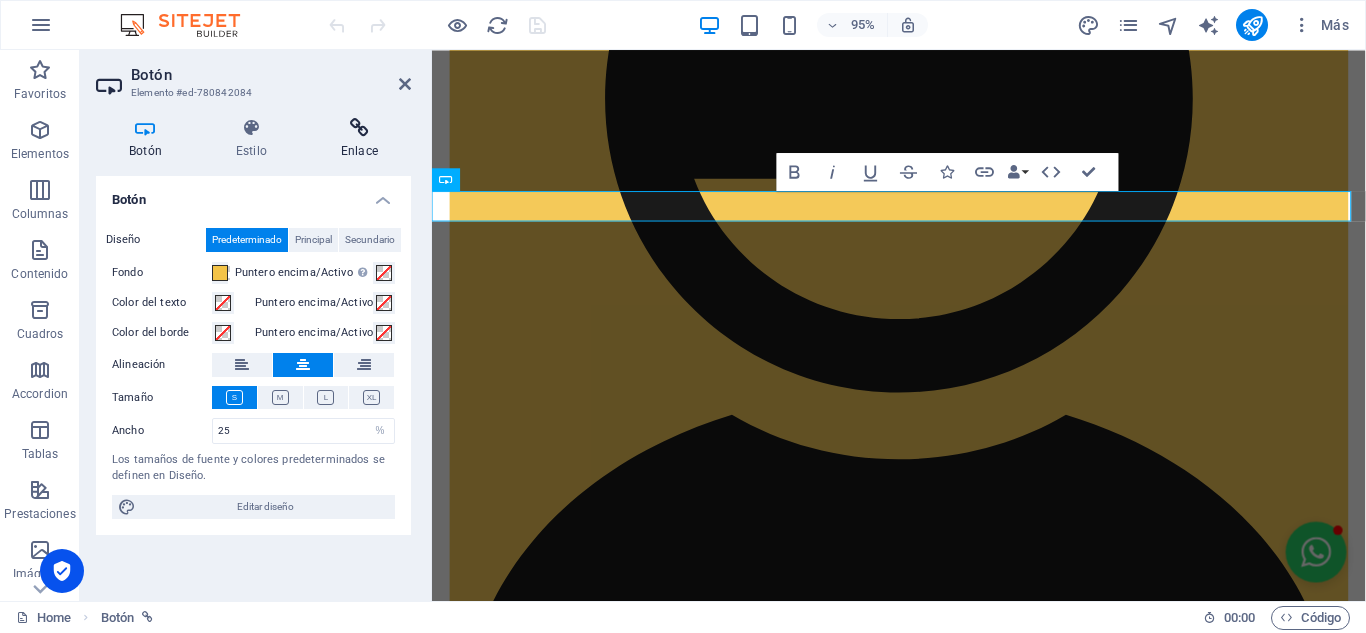 click on "Enlace" at bounding box center [359, 139] 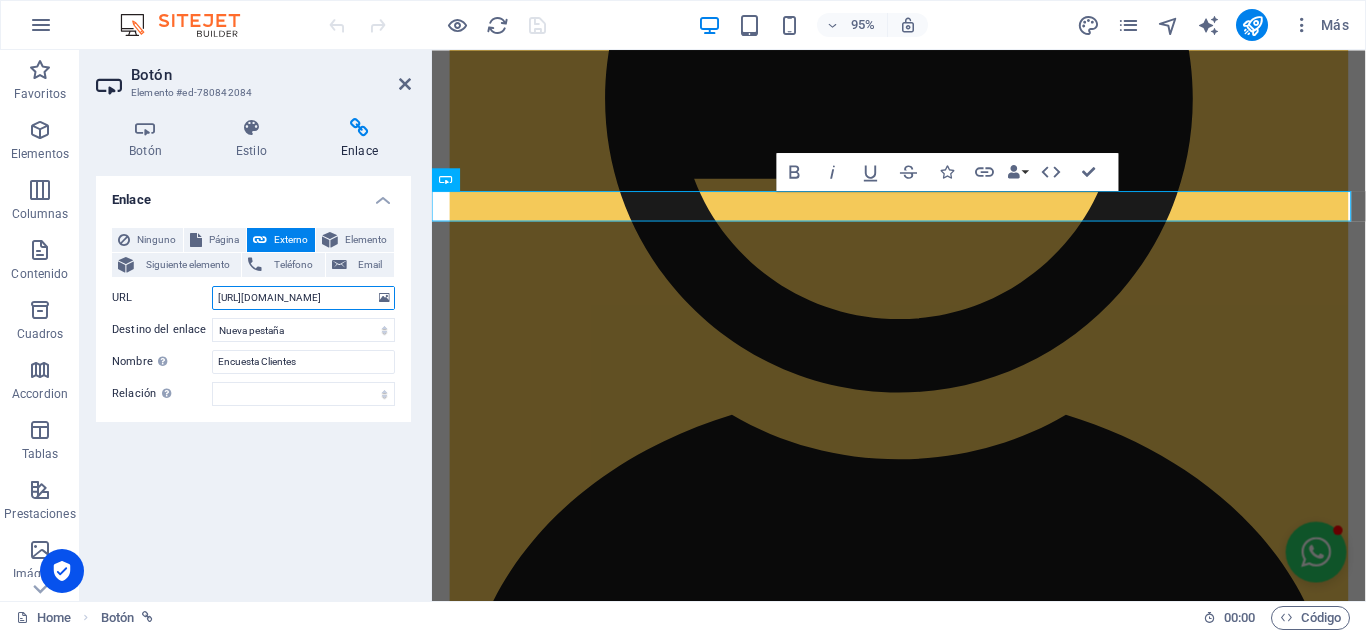 click on "https://form.typeform.com/to/PG57oqIw" at bounding box center (303, 298) 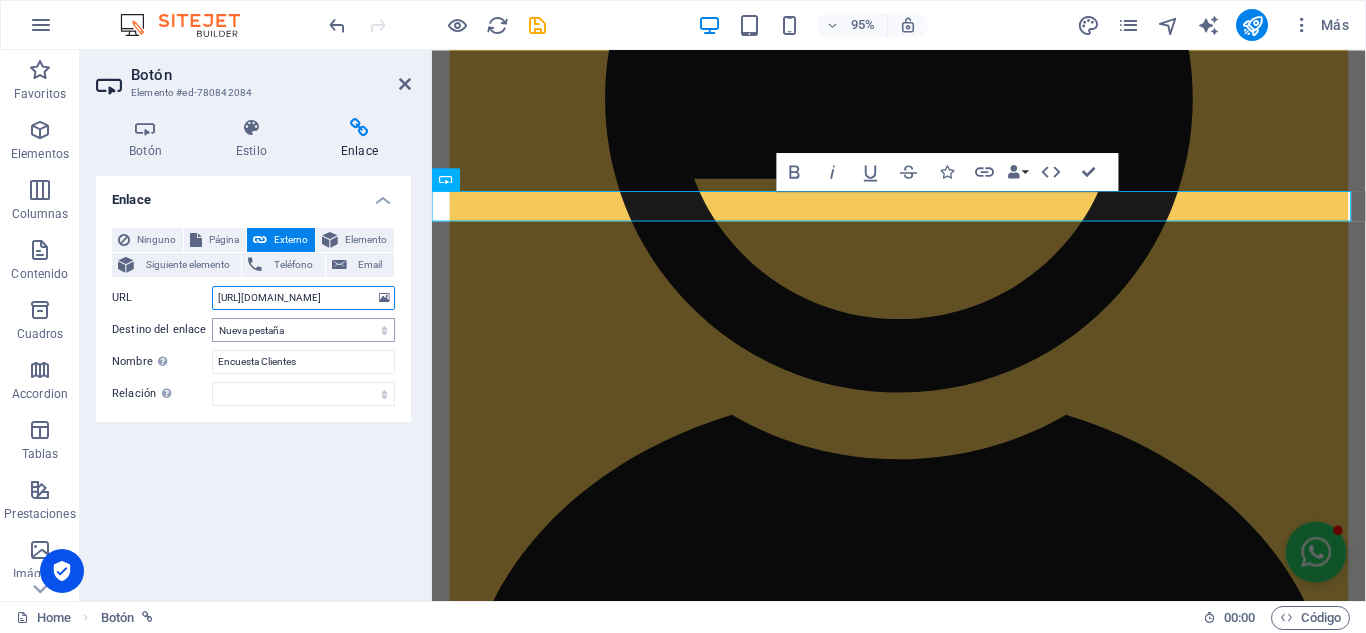 type on "https://forms.gle/uxpFkS7Gs1Eohede9" 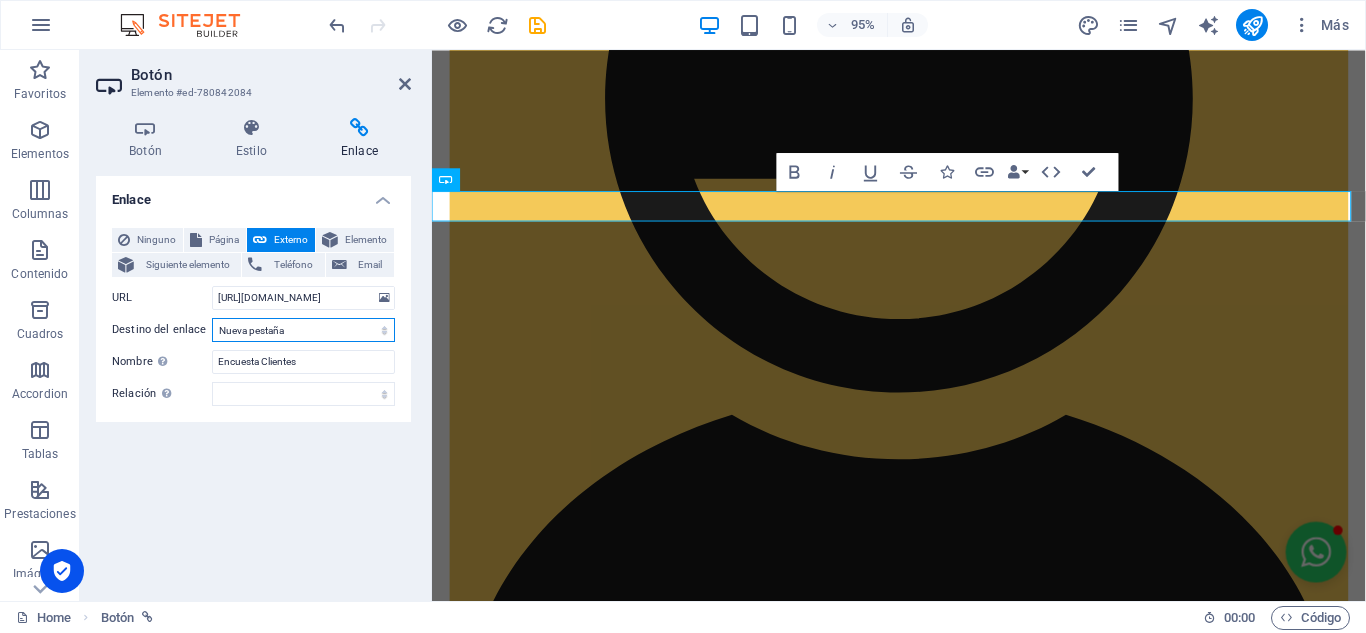 click on "Nueva pestaña Misma pestaña Superposición" at bounding box center (303, 330) 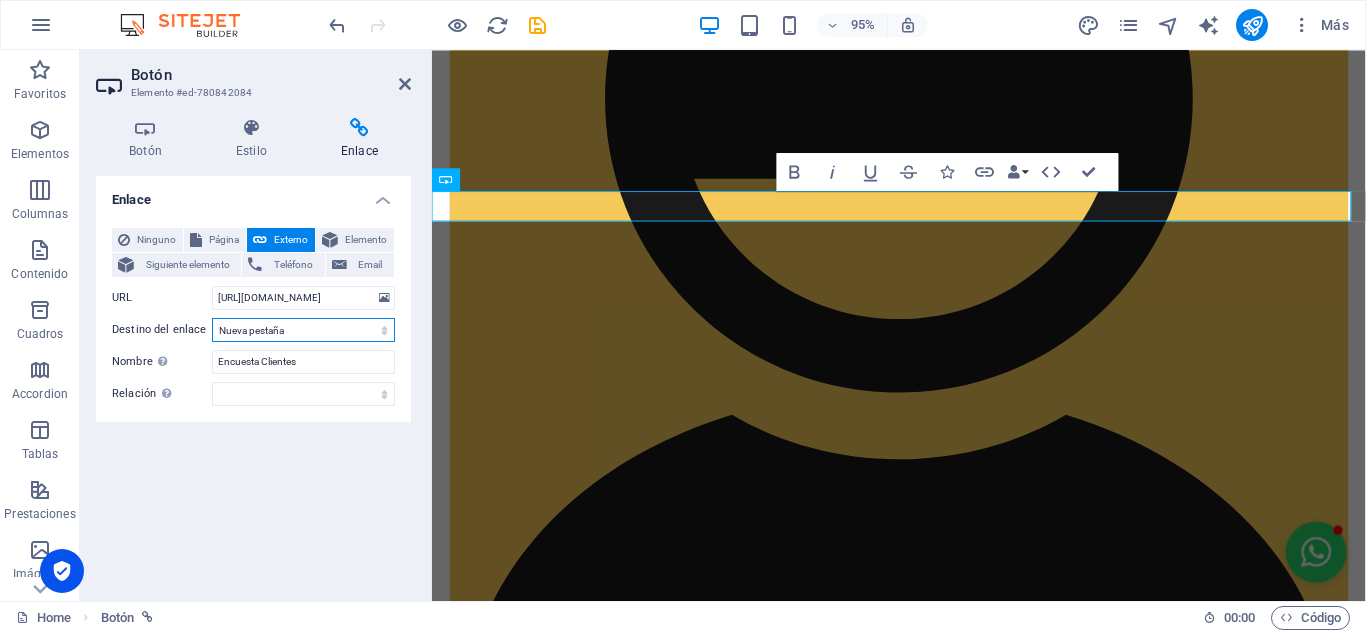 select on "overlay" 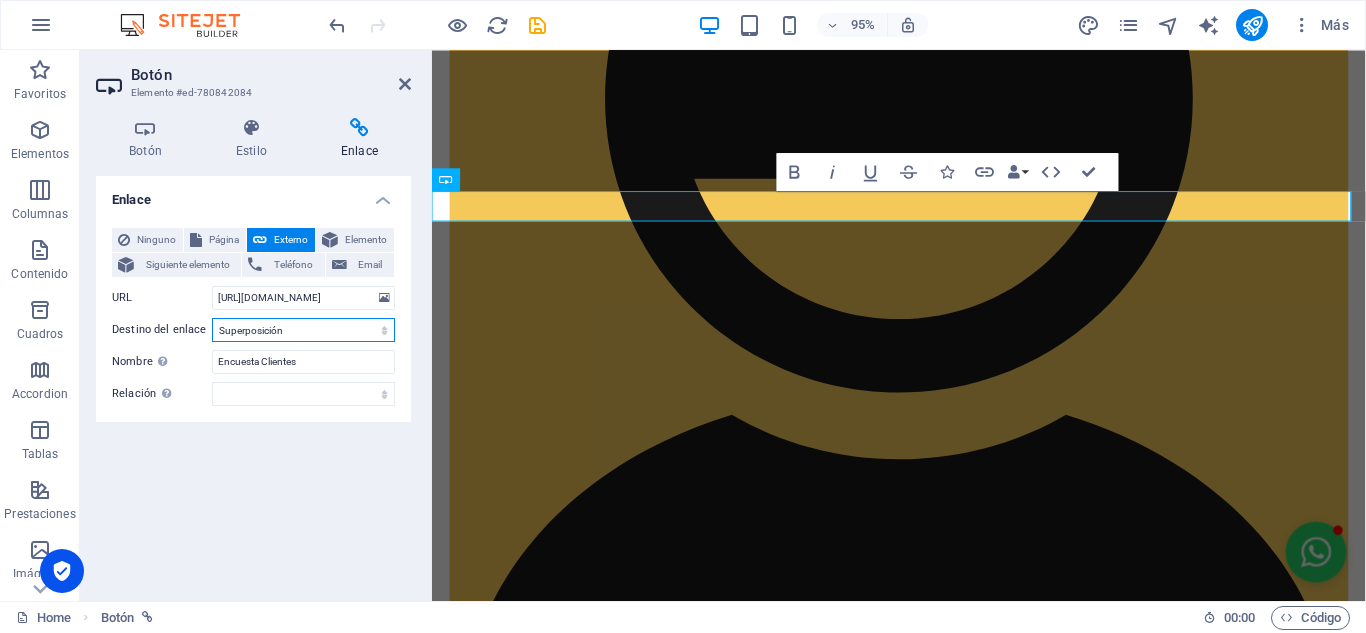 click on "Nueva pestaña Misma pestaña Superposición" at bounding box center (303, 330) 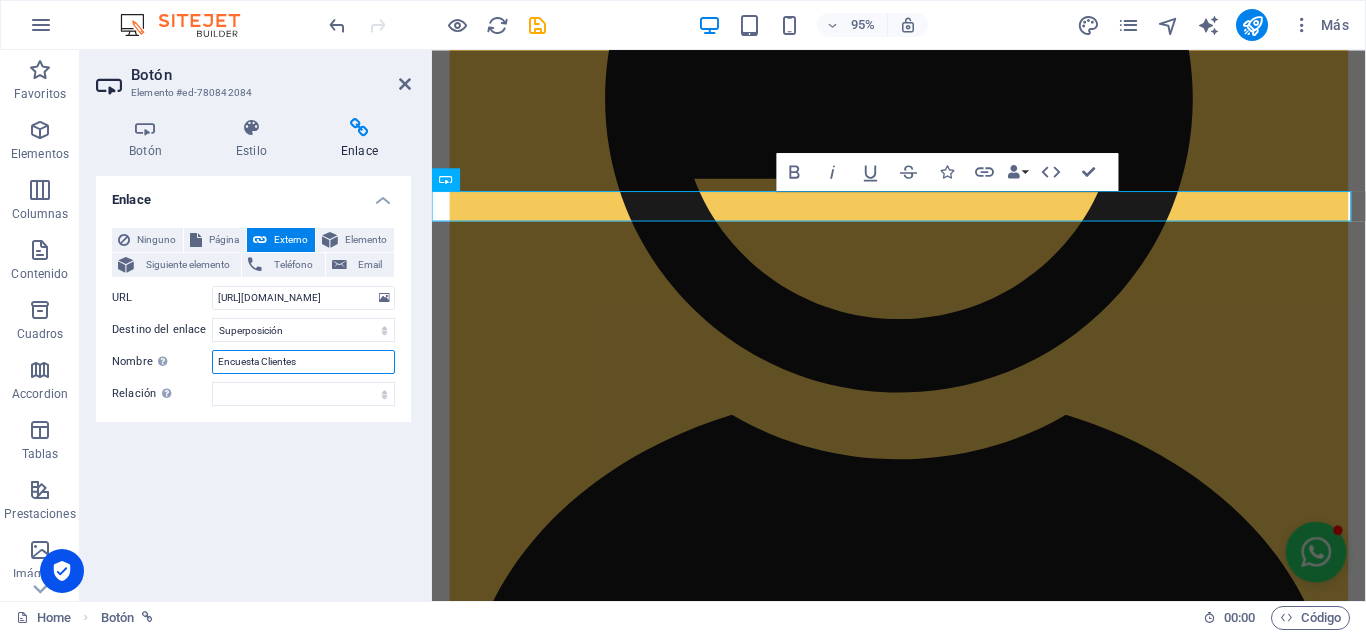 click on "Encuesta Clientes" at bounding box center (303, 362) 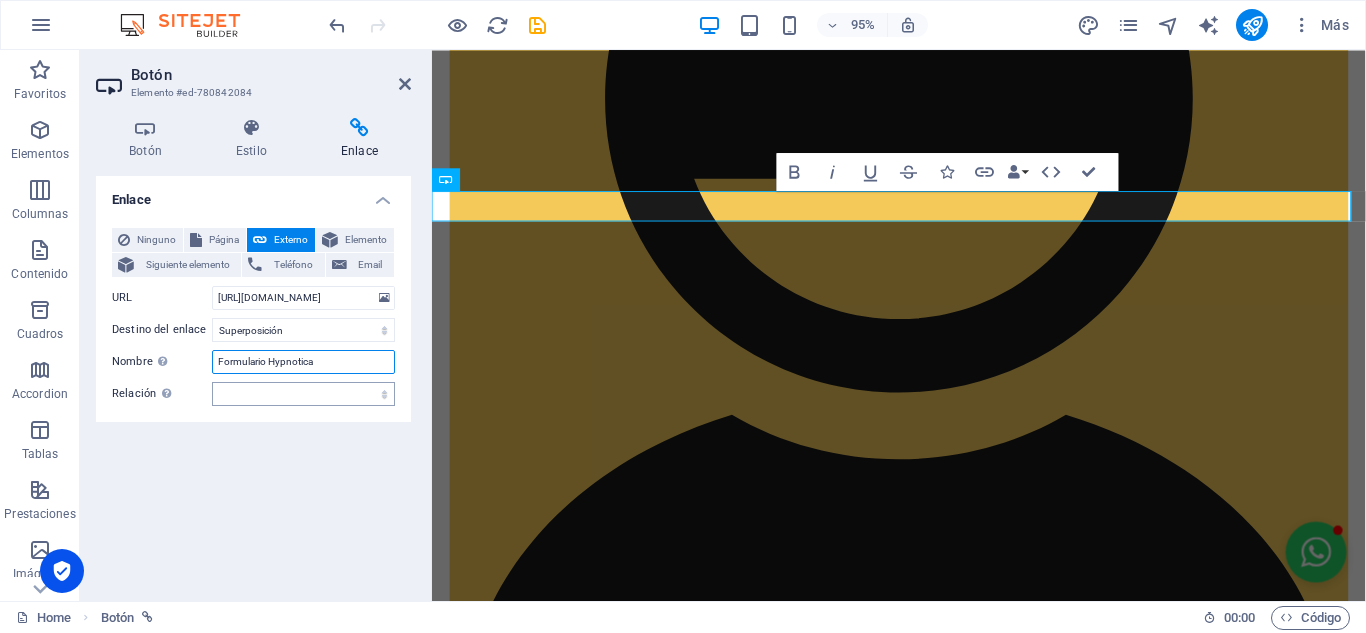 type on "Formulario Hypnotica" 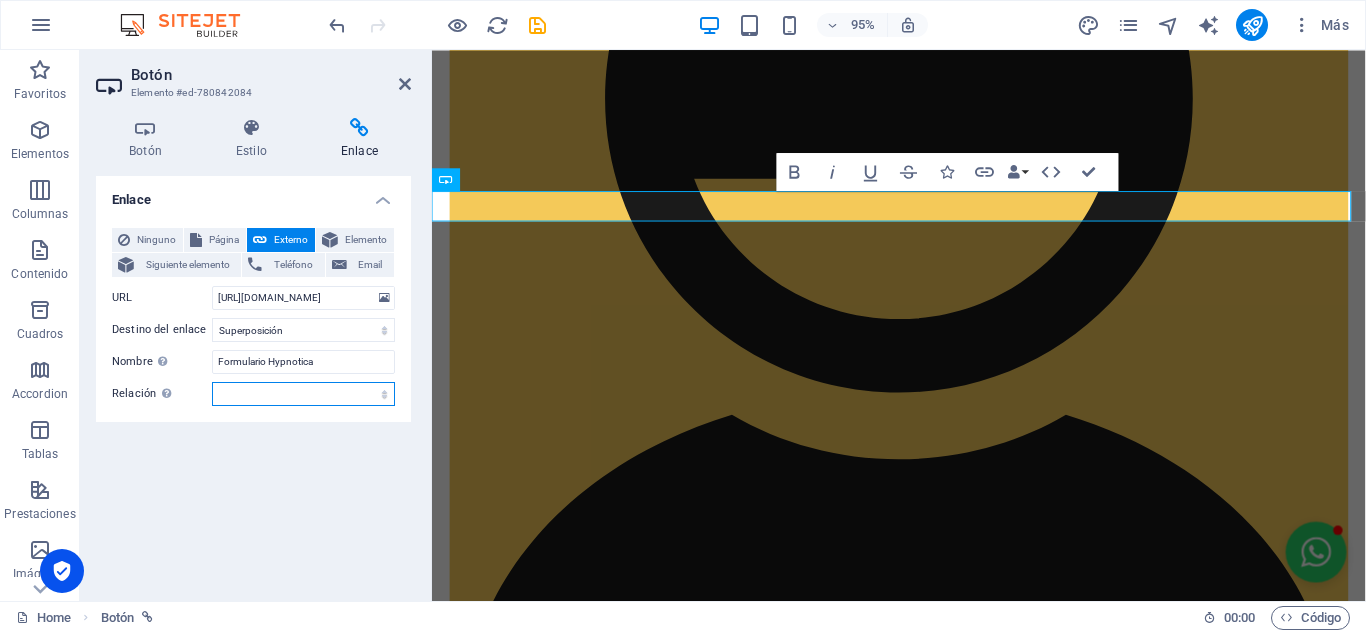 click on "alternativo autor marcador externo ayuda licencia siguiente nofollow noreferrer noopener ant buscar etiqueta" at bounding box center (303, 394) 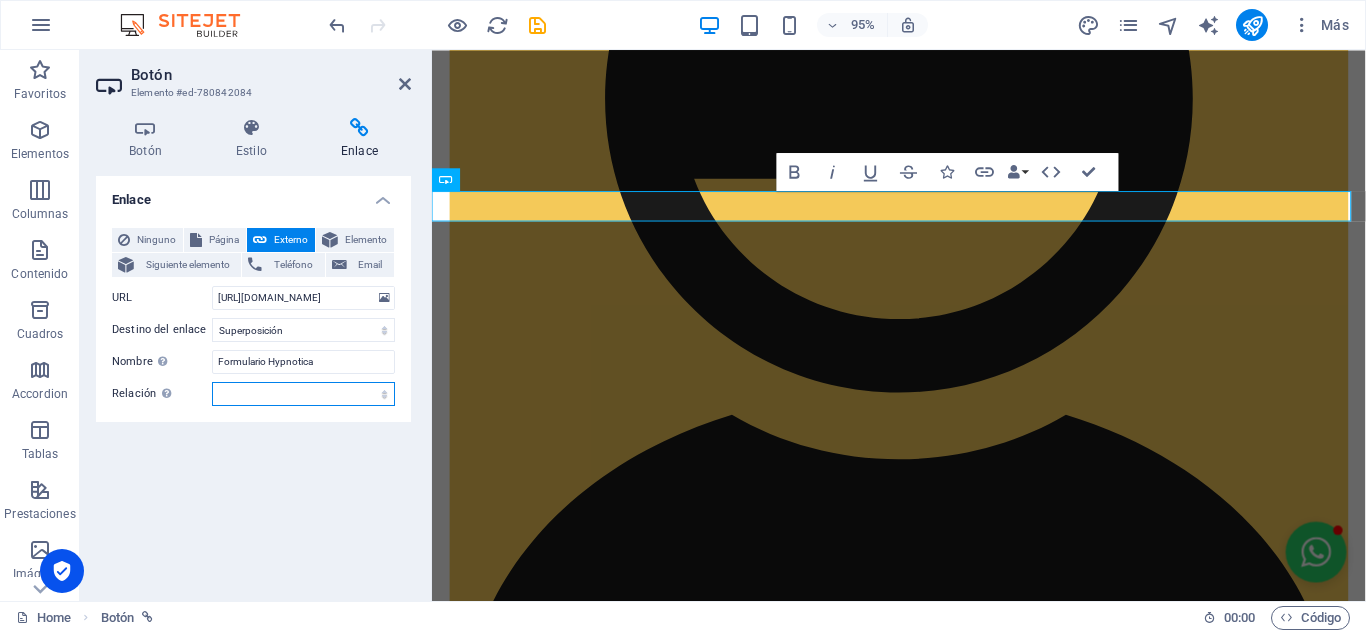 select on "author" 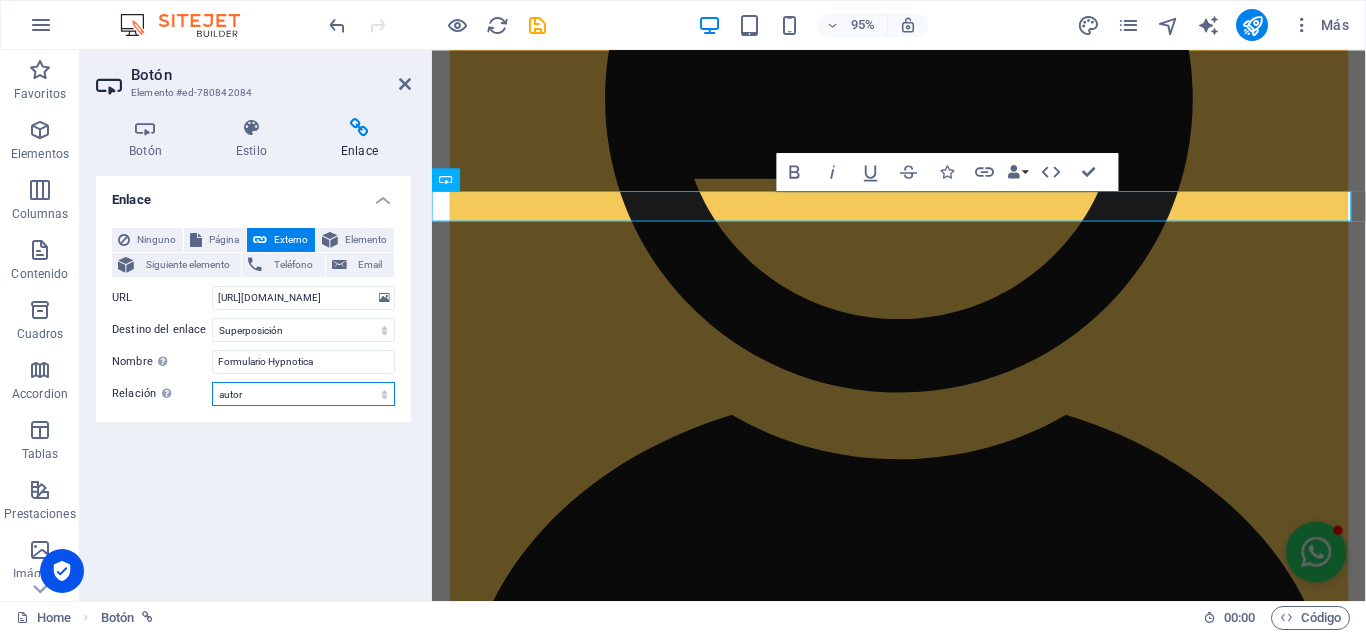 click on "alternativo autor marcador externo ayuda licencia siguiente nofollow noreferrer noopener ant buscar etiqueta" at bounding box center [303, 394] 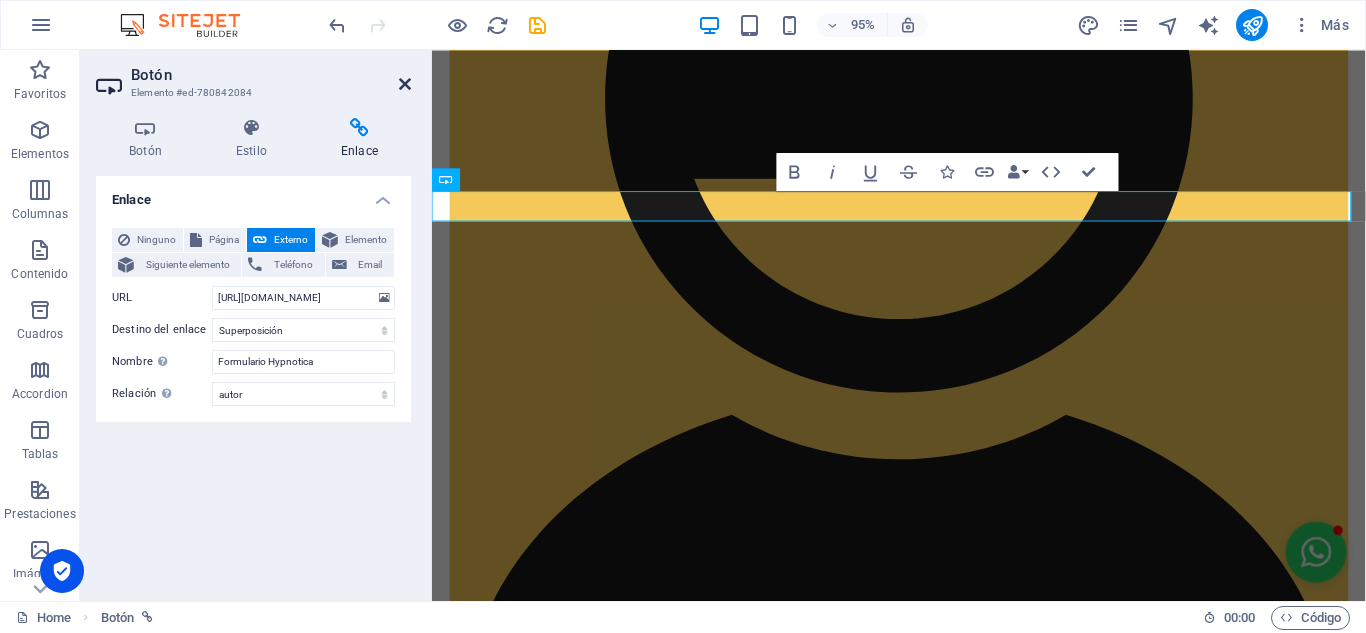 click at bounding box center [405, 84] 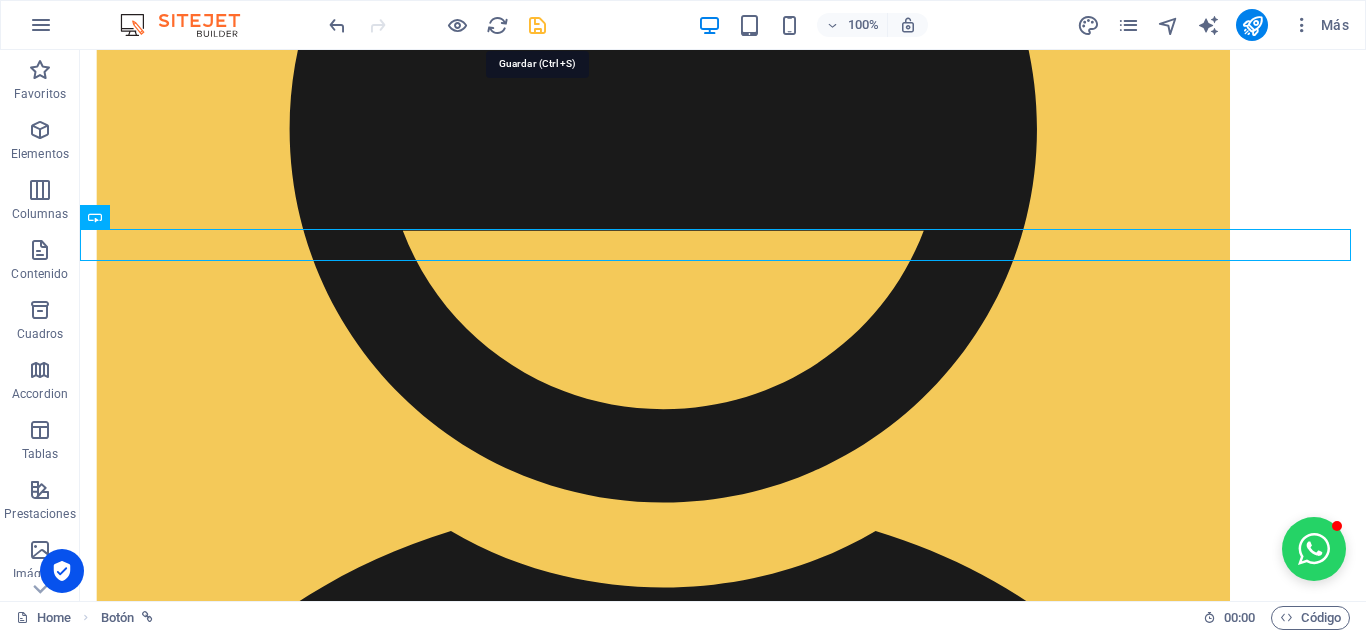 click at bounding box center (537, 25) 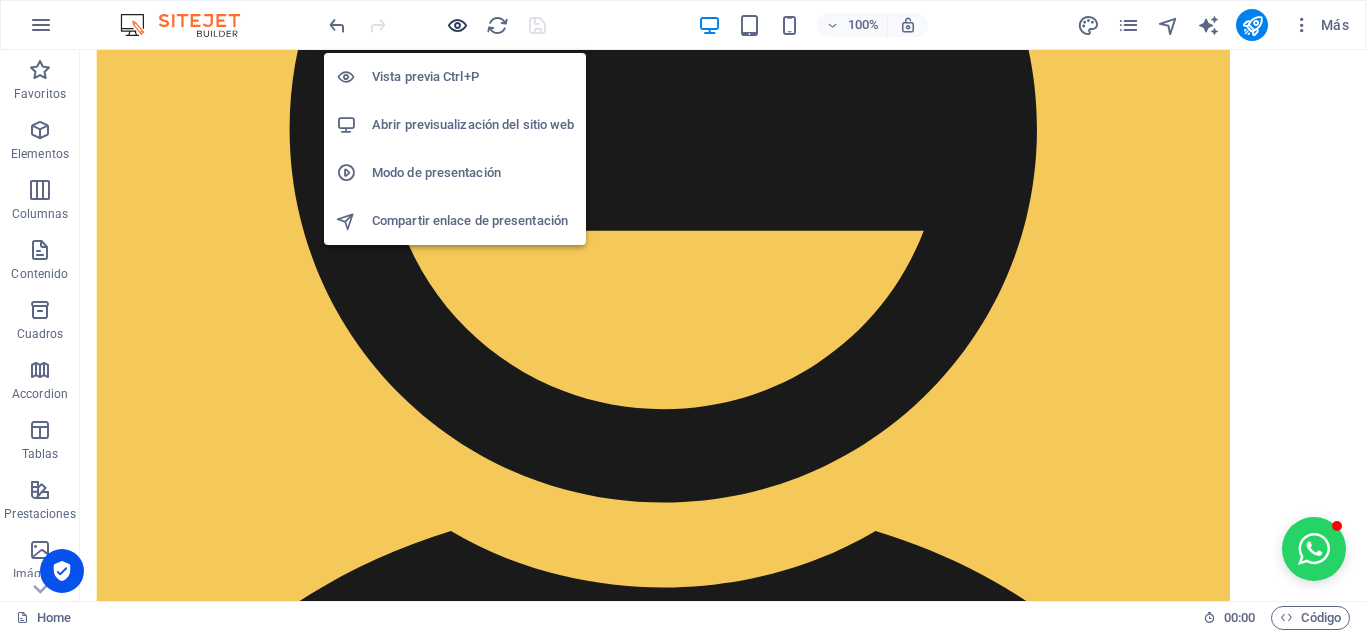 click at bounding box center (457, 25) 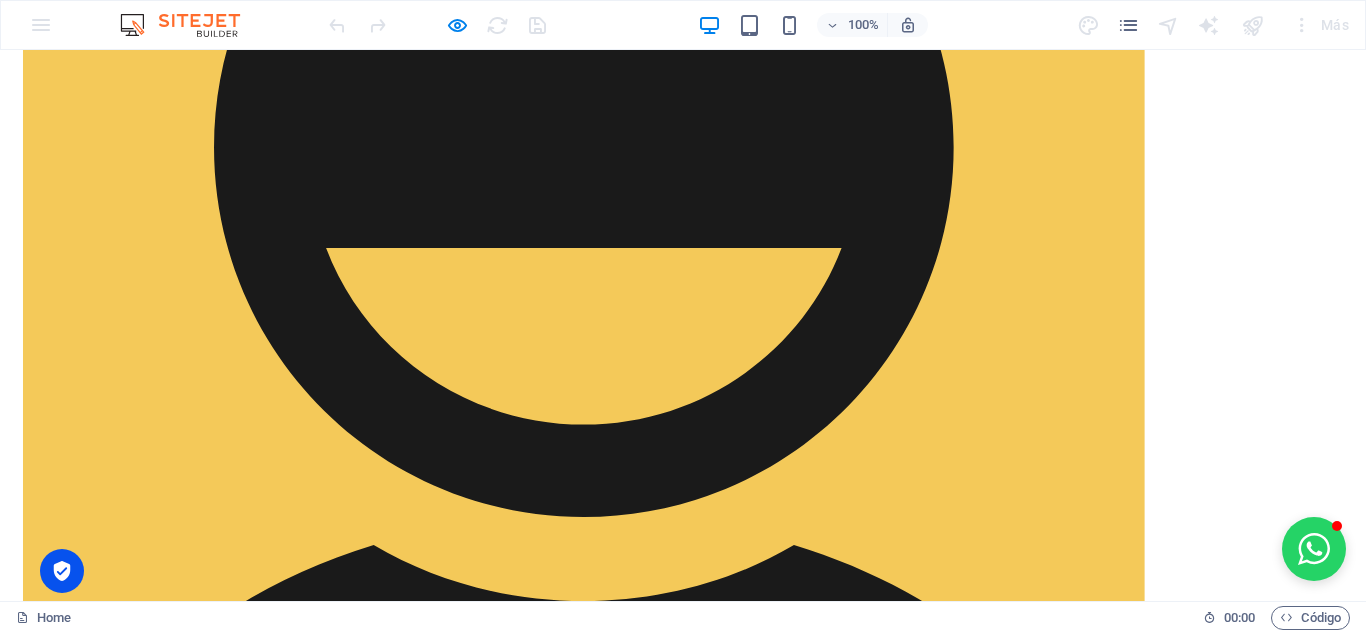 click on "ENCUESTA CLIENTE" at bounding box center (683, 6468) 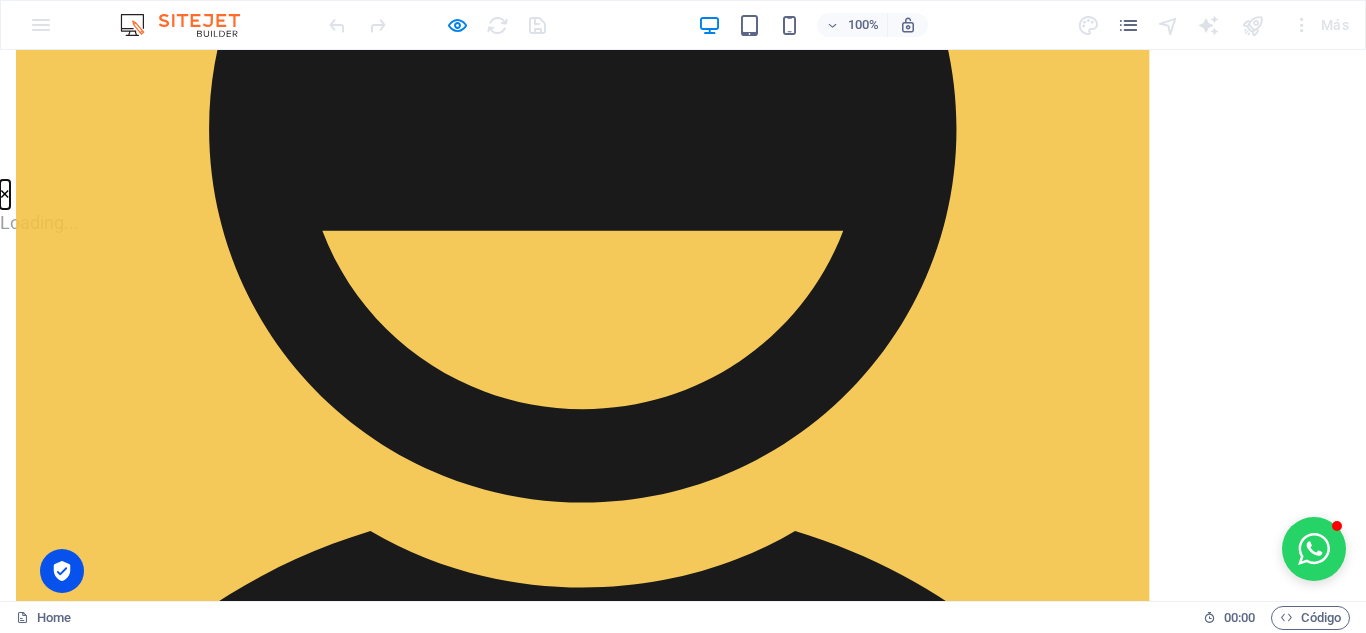click on "×" at bounding box center (5, 194) 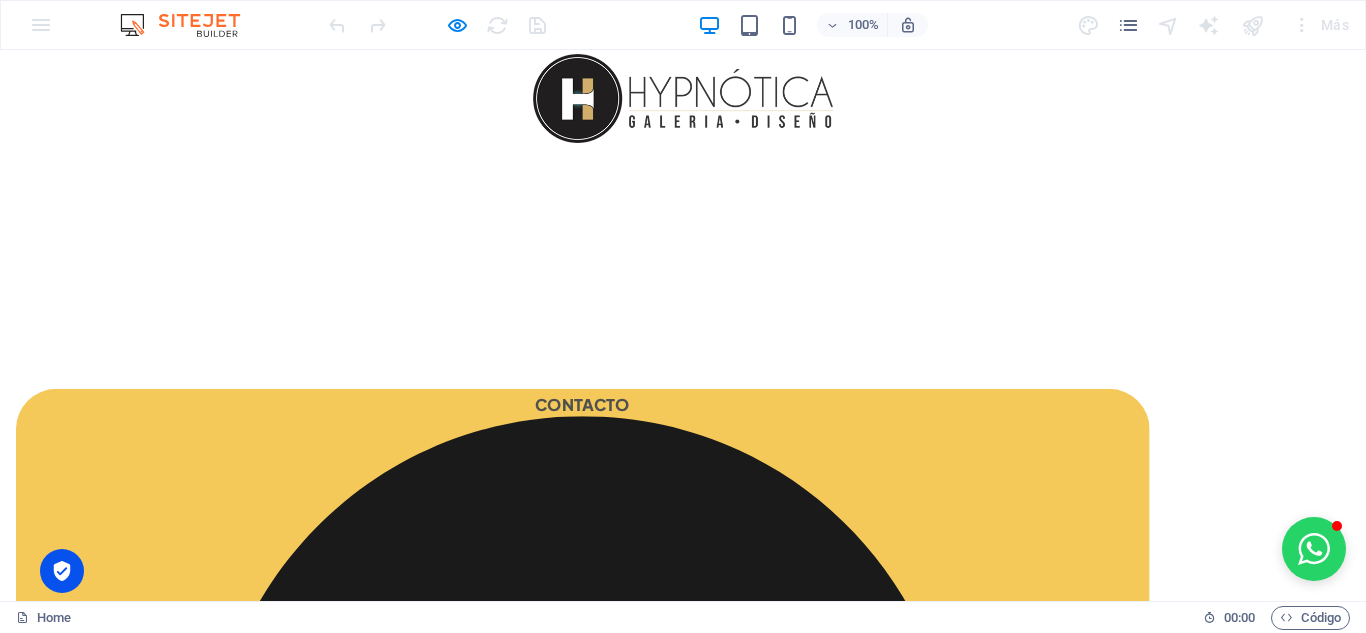 scroll, scrollTop: 0, scrollLeft: 0, axis: both 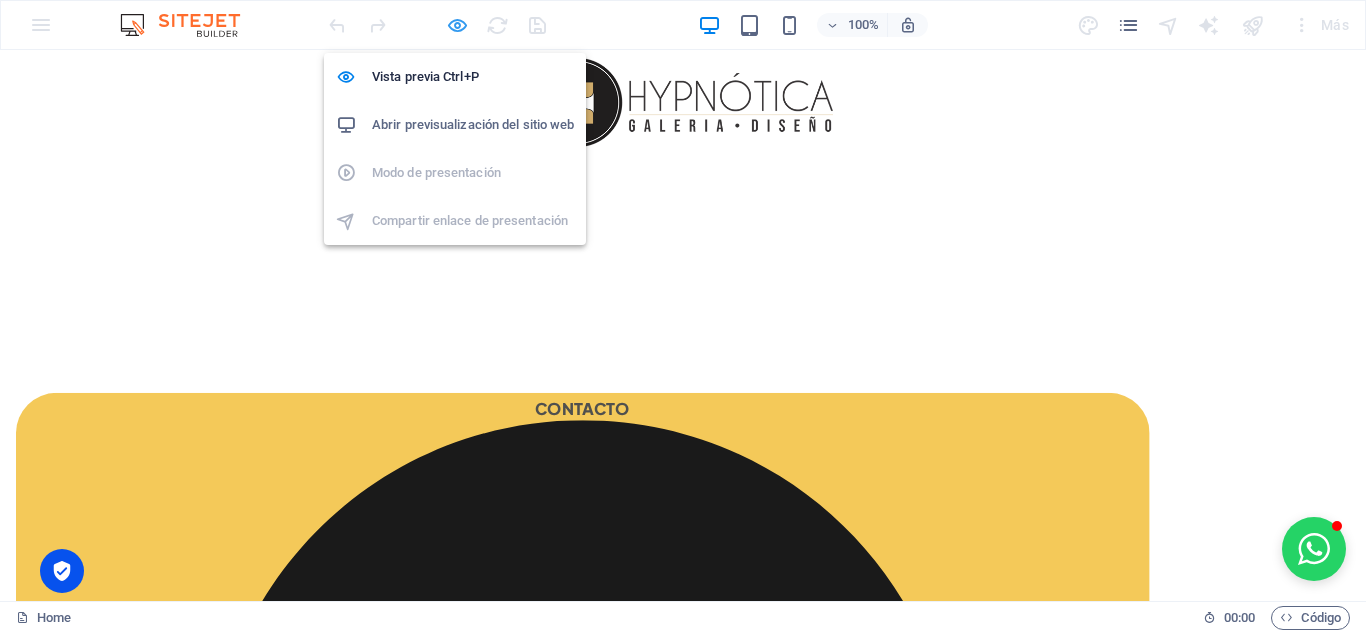 click at bounding box center [457, 25] 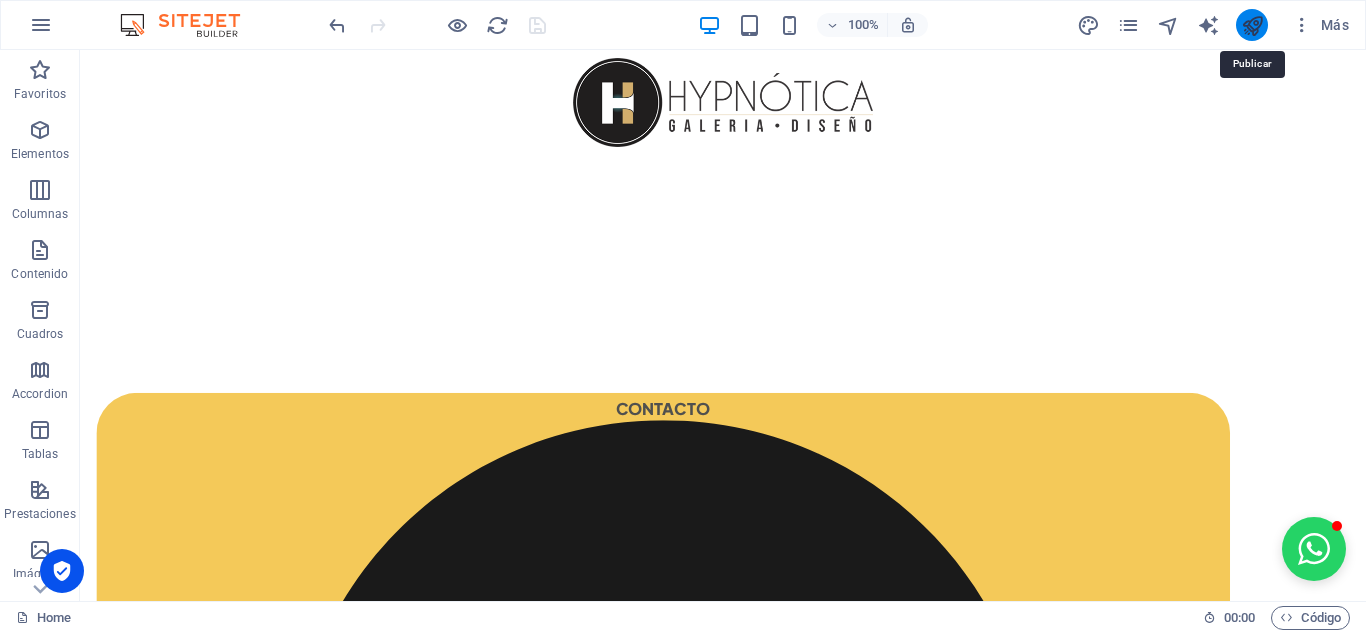 click at bounding box center (1252, 25) 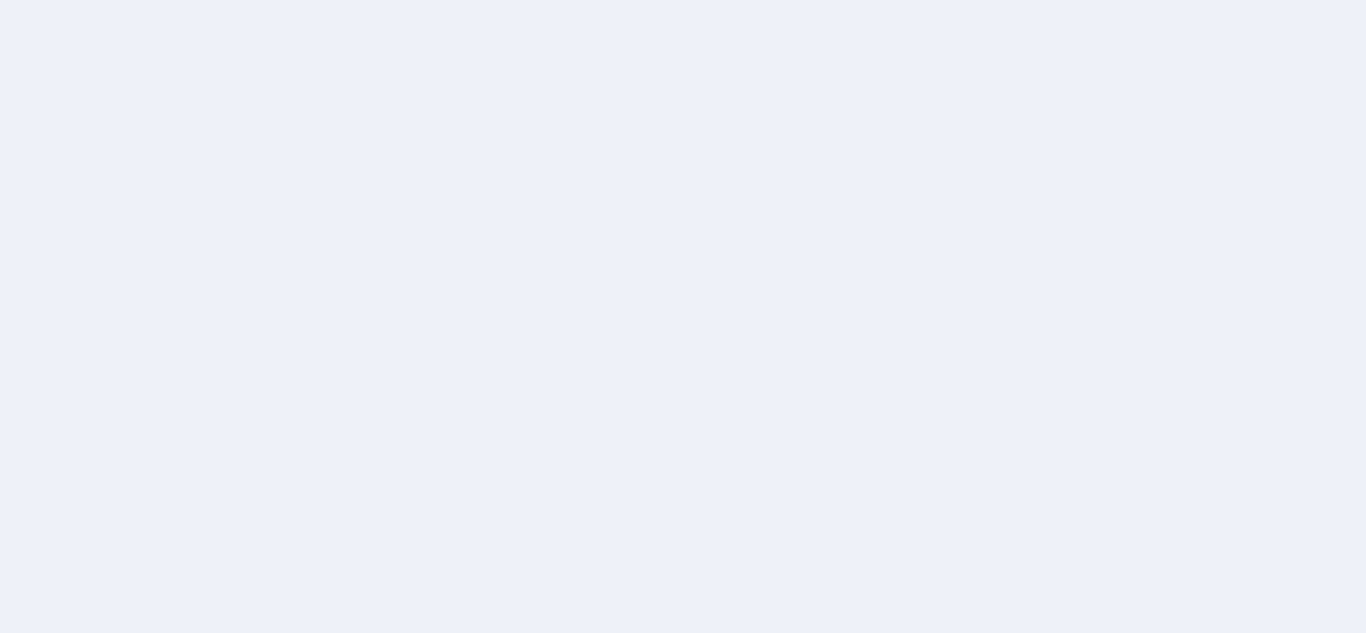 scroll, scrollTop: 0, scrollLeft: 0, axis: both 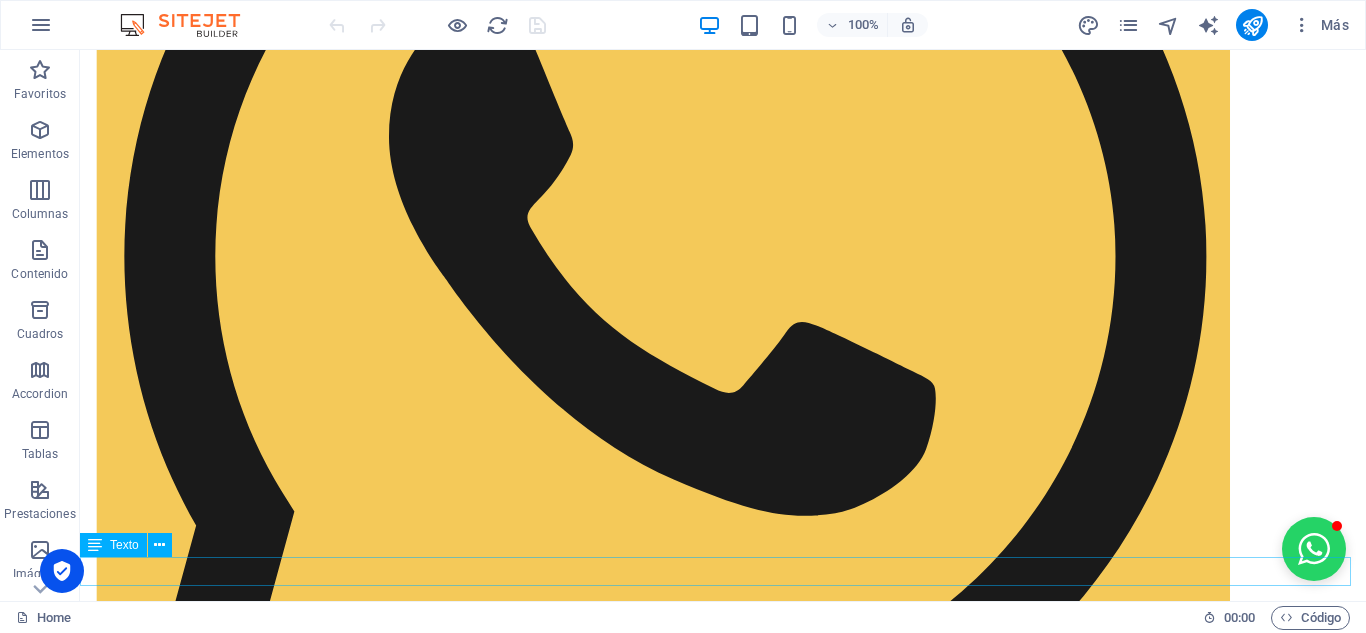 click on "HYPNOTICA GALERIA Y DISEÑO.  All rights reserved by Gesdosoft cel  3053125329" at bounding box center (723, 9134) 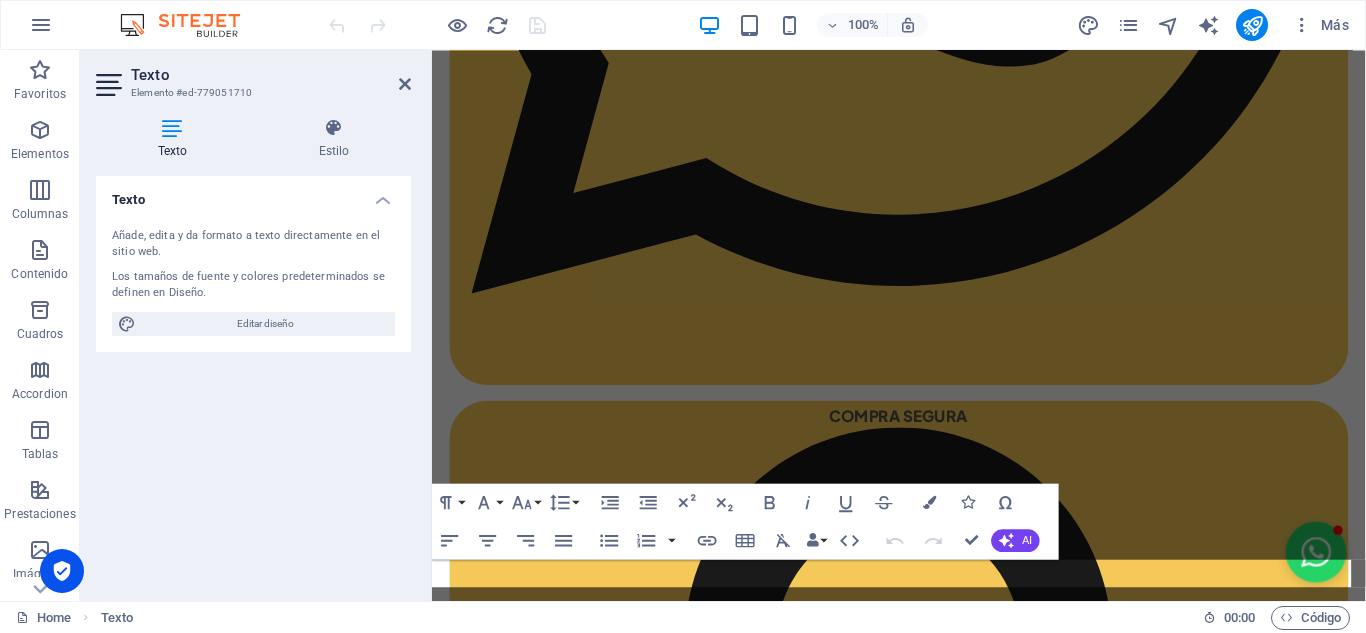 scroll, scrollTop: 2602, scrollLeft: 0, axis: vertical 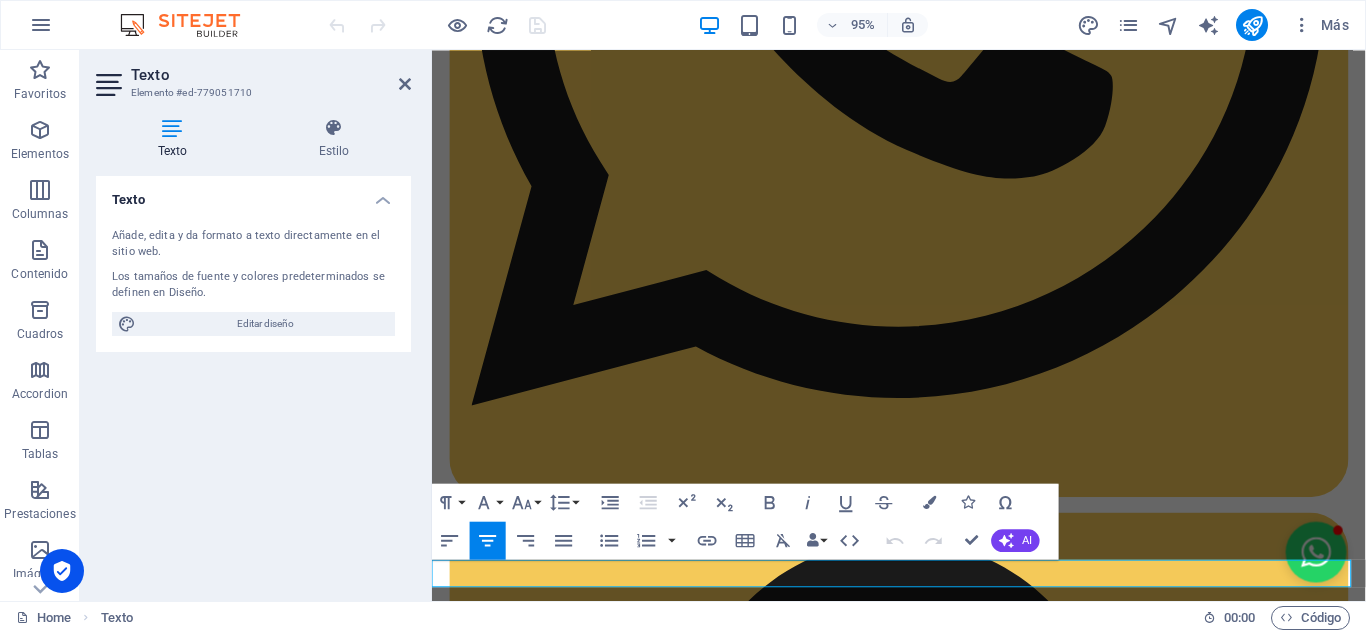 click on "HYPNOTICA GALERIA Y DISEÑO." at bounding box center (734, 7576) 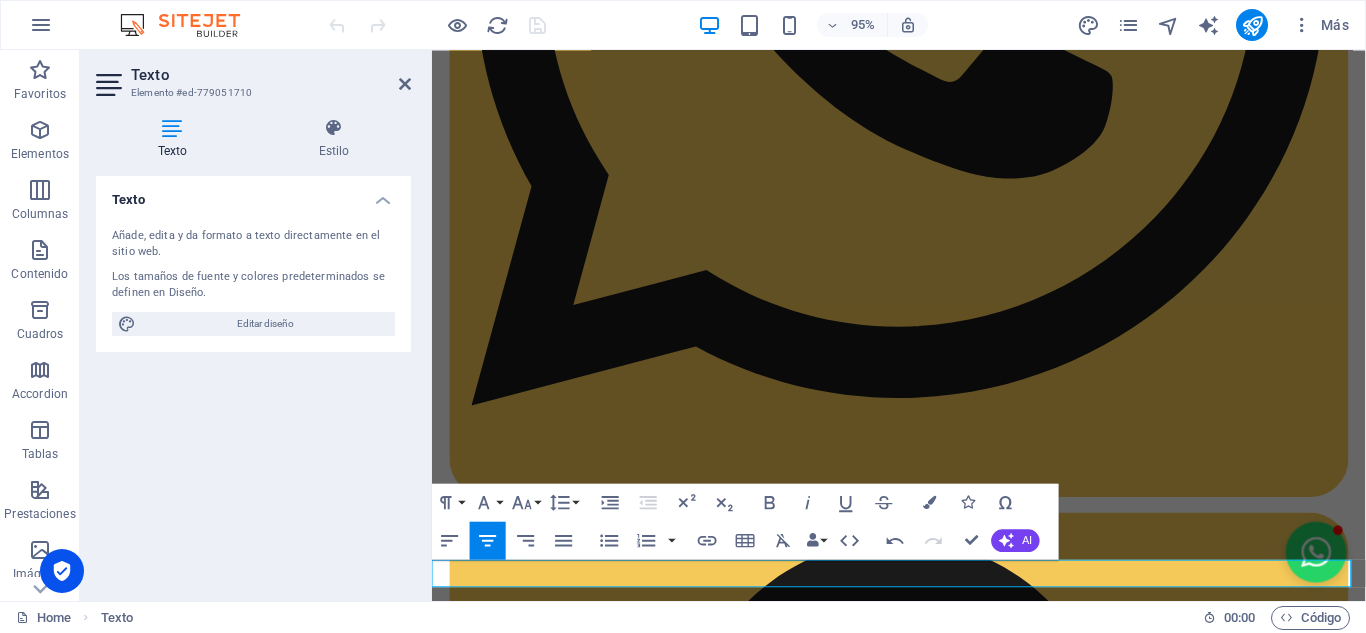 type 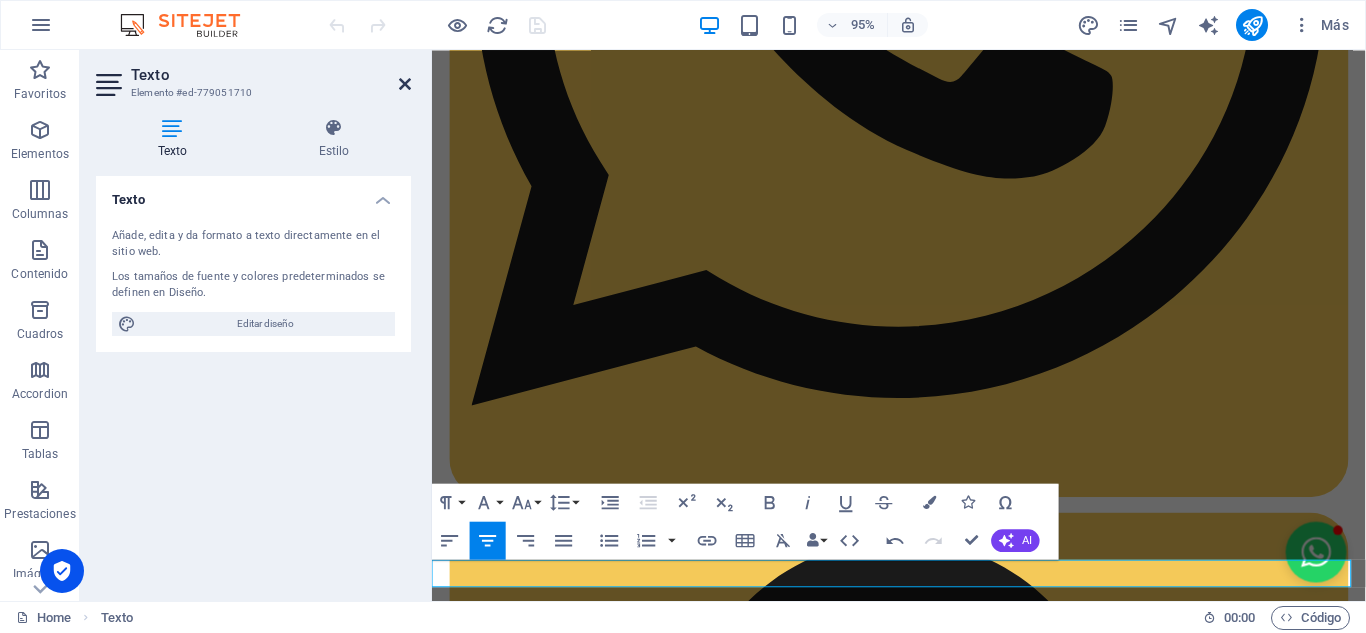 click at bounding box center (405, 84) 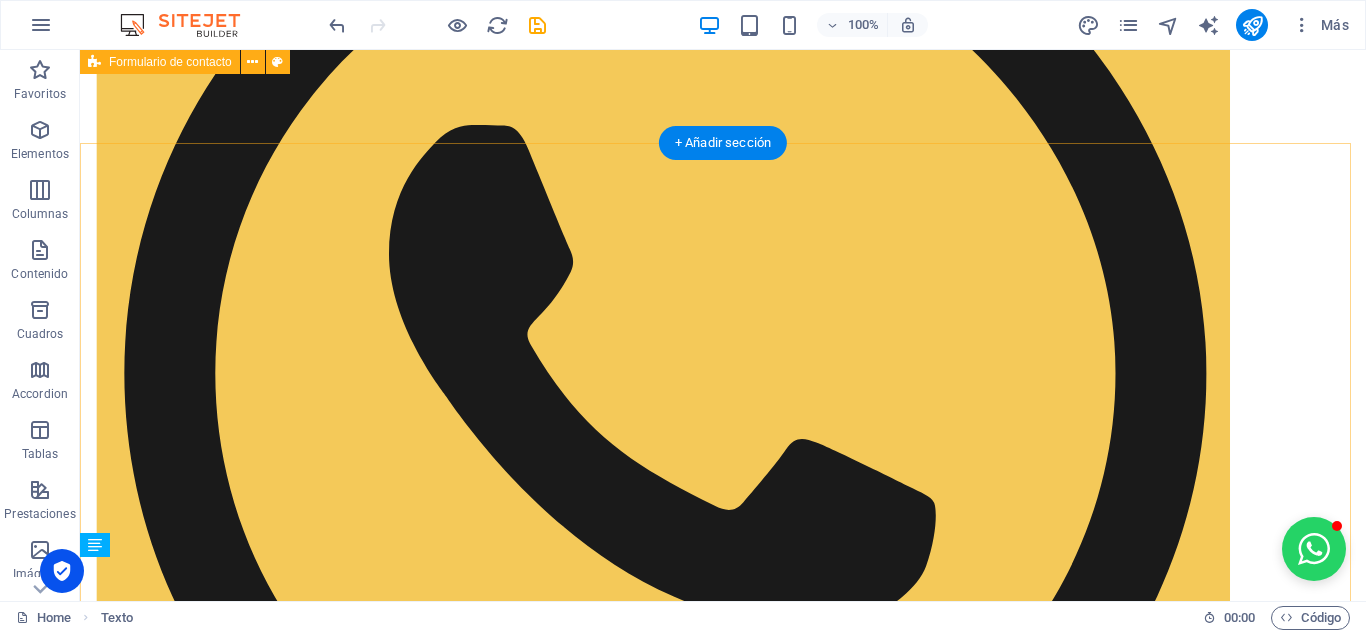 scroll, scrollTop: 2719, scrollLeft: 0, axis: vertical 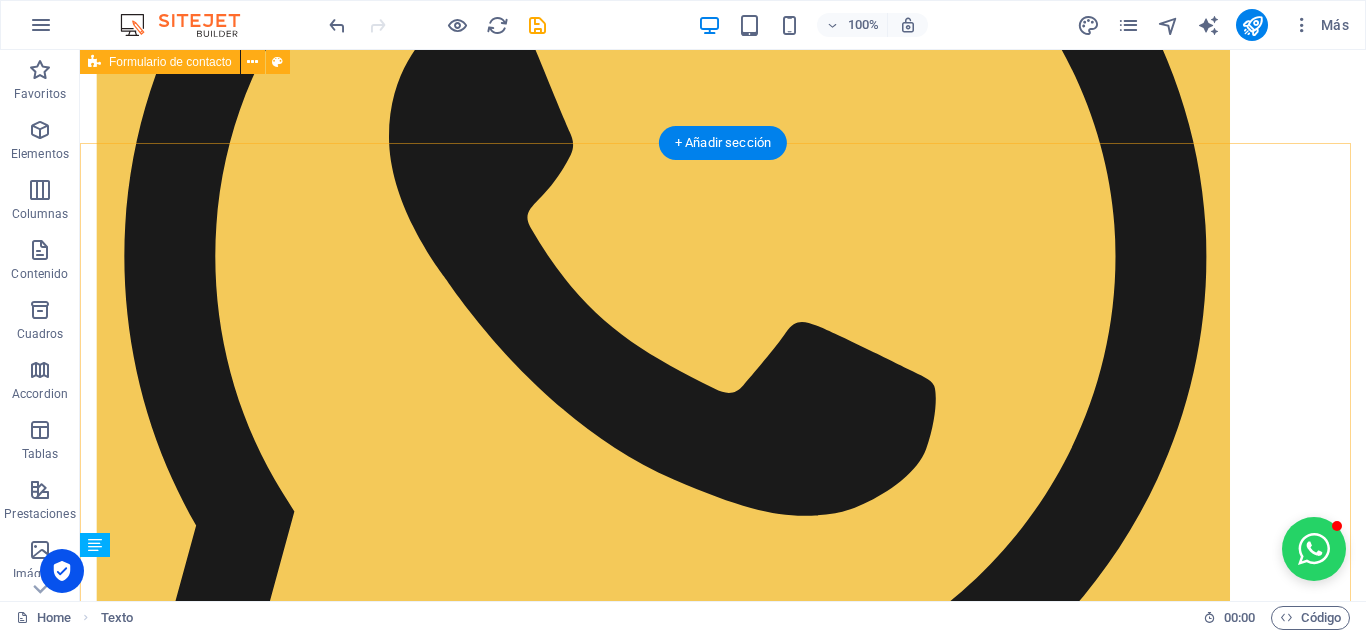 click on "Acepto los Terminos del Sitio WEB ¿Ilegible? Regenerar Enviar" at bounding box center (723, 8856) 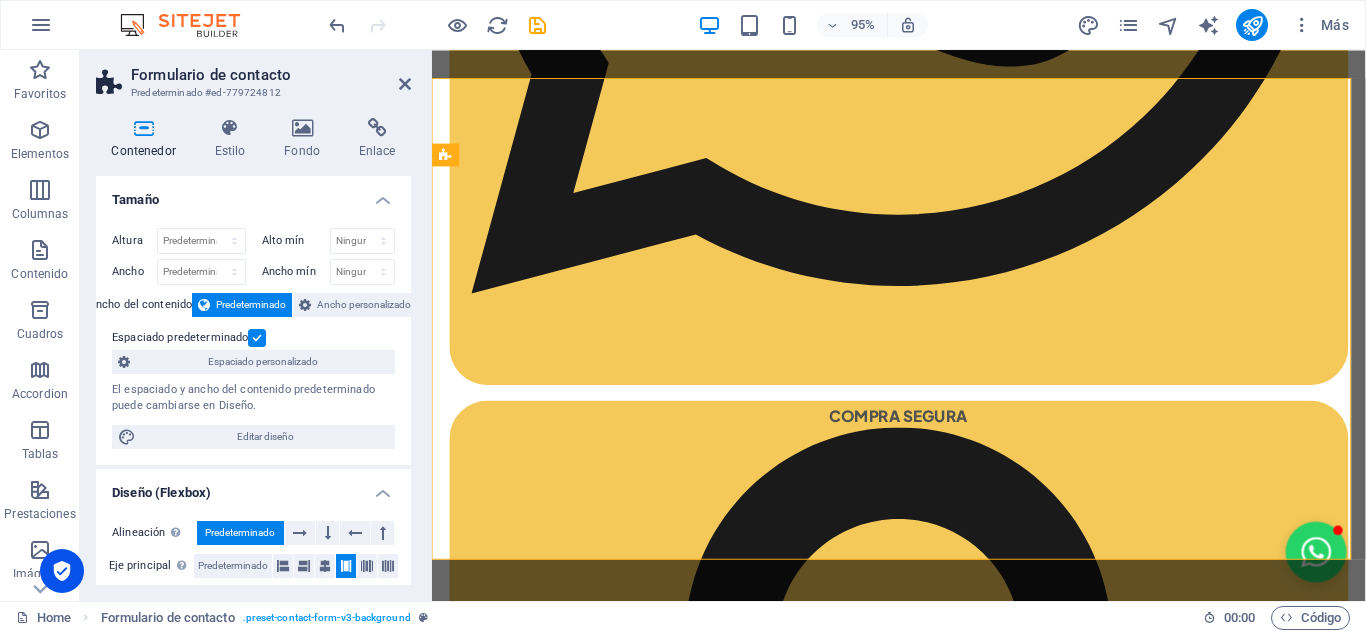 scroll, scrollTop: 2602, scrollLeft: 0, axis: vertical 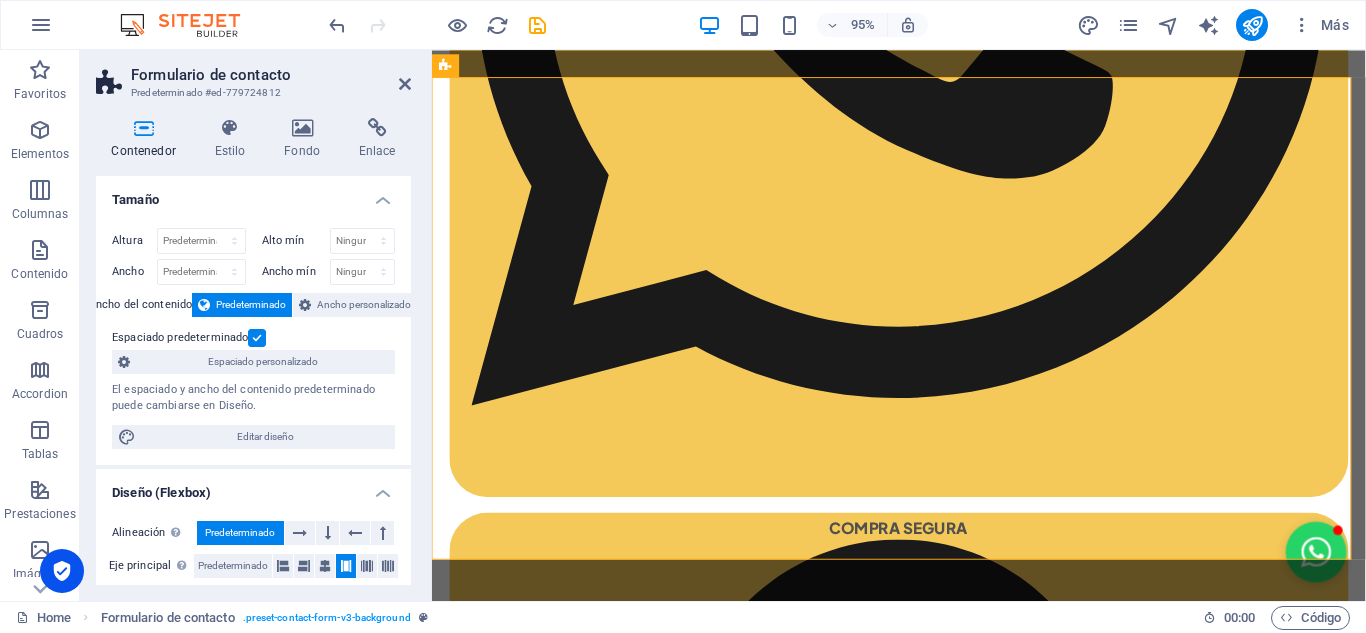 click at bounding box center [405, 84] 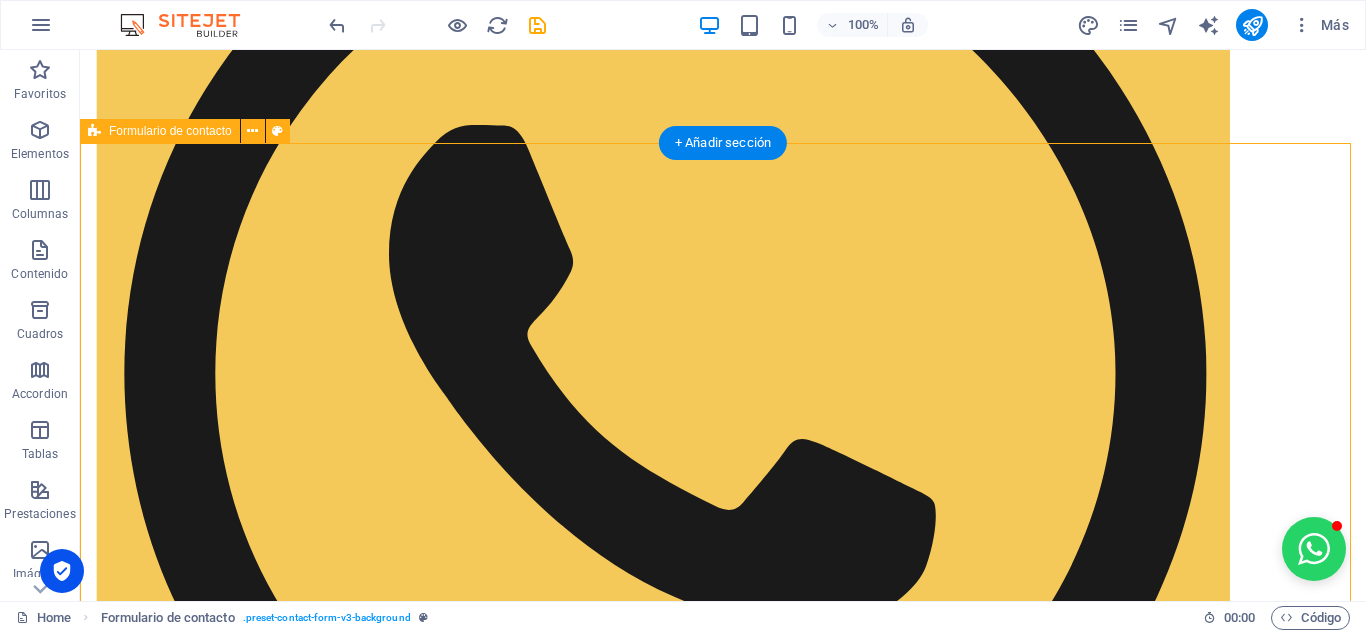 scroll, scrollTop: 2719, scrollLeft: 0, axis: vertical 